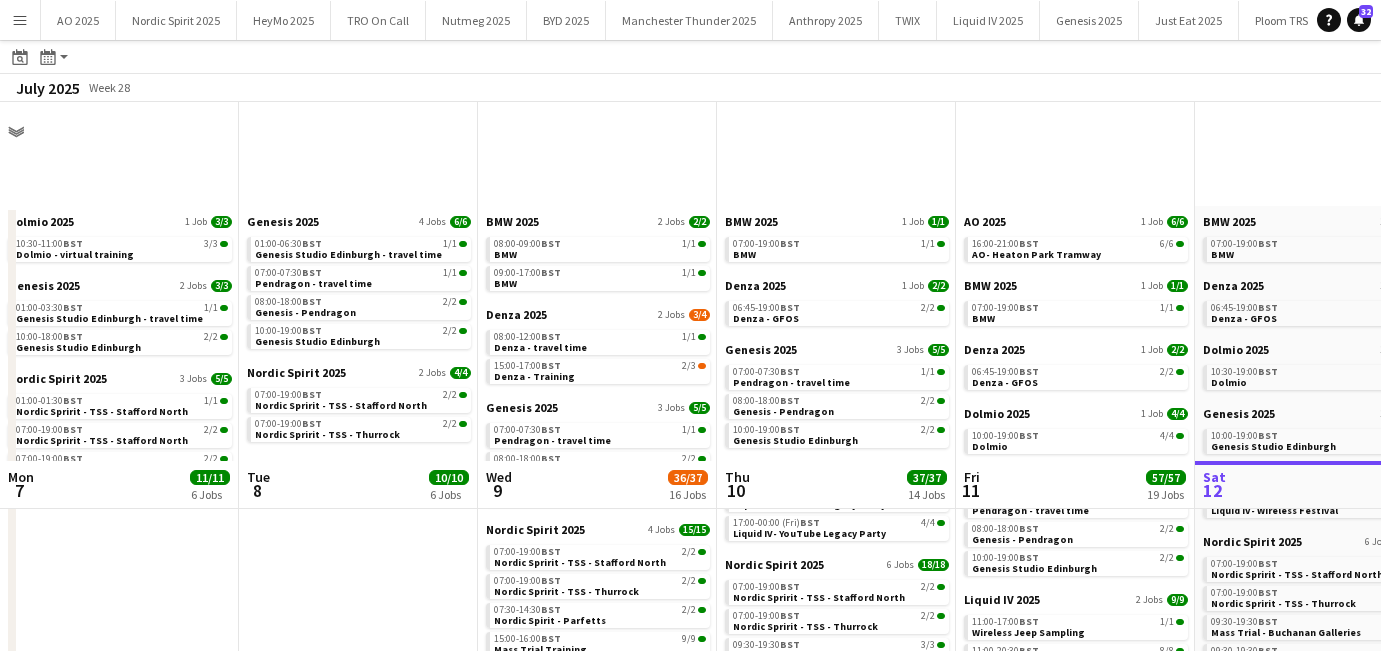 scroll, scrollTop: 358, scrollLeft: 0, axis: vertical 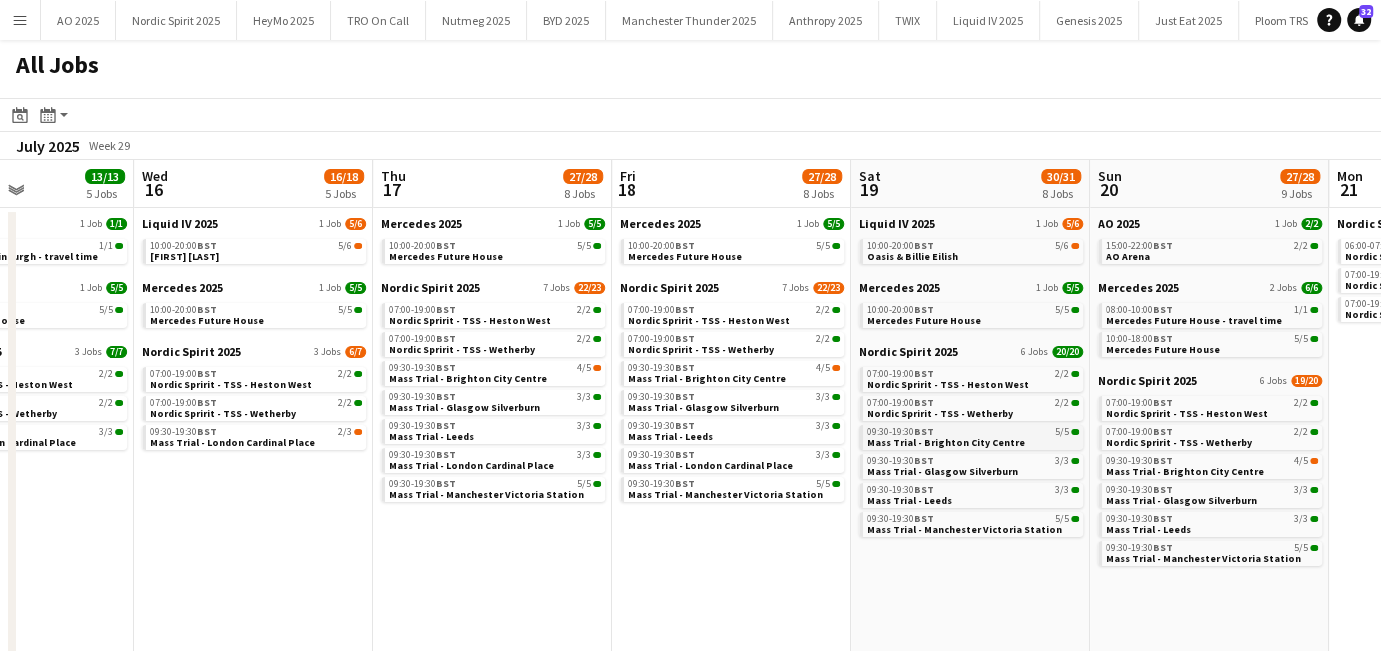 click on "09:30-19:30    BST   5/5" at bounding box center (973, 432) 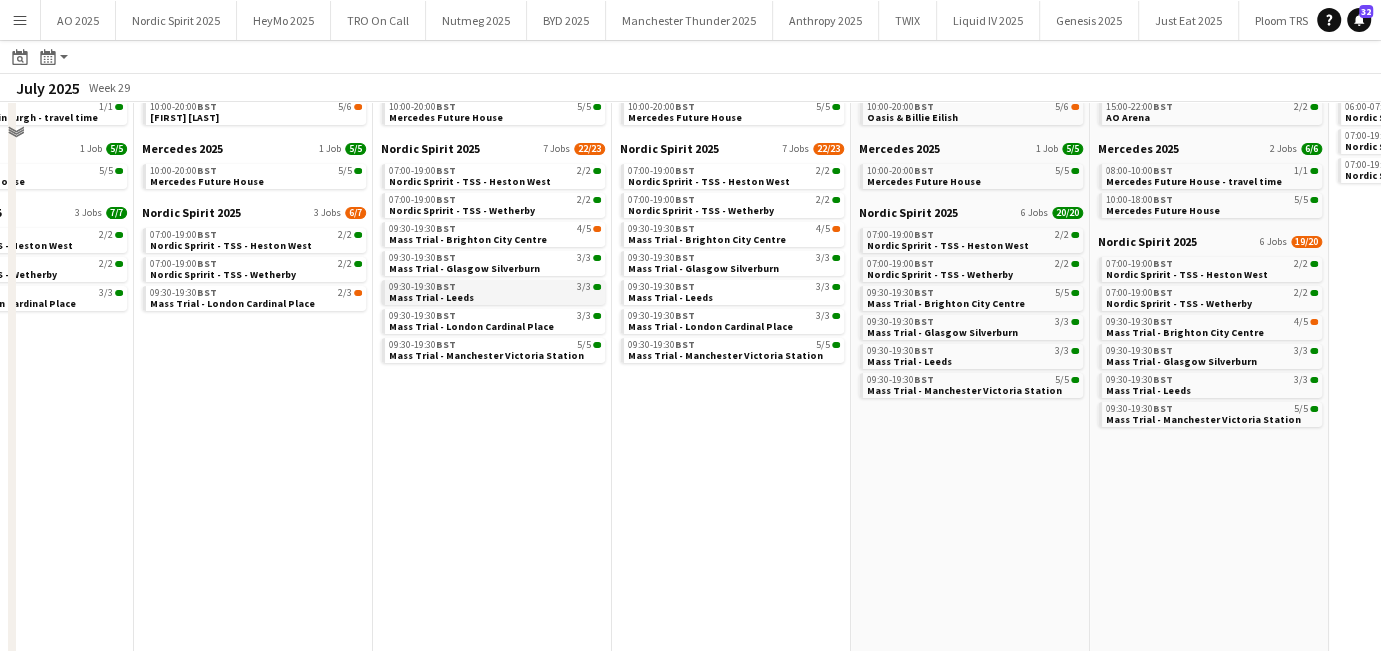 scroll, scrollTop: 0, scrollLeft: 0, axis: both 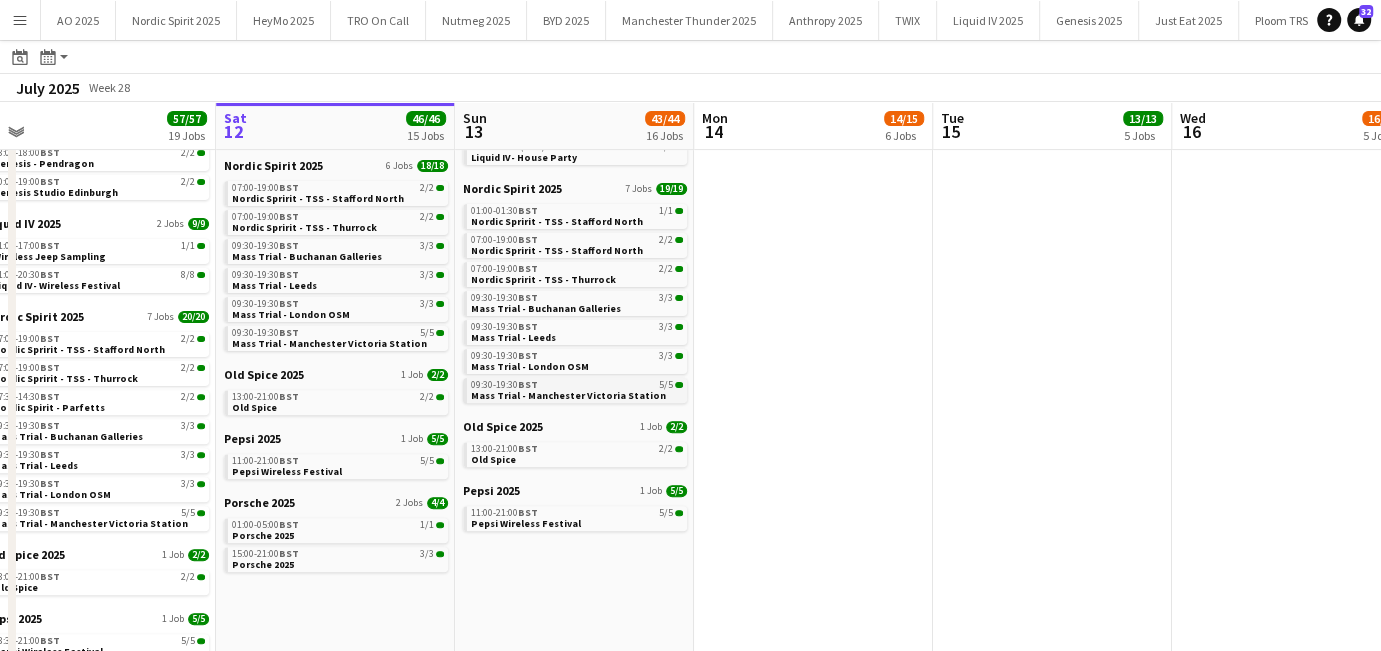 click on "Mass Trial - Manchester Victoria Station" at bounding box center [568, 395] 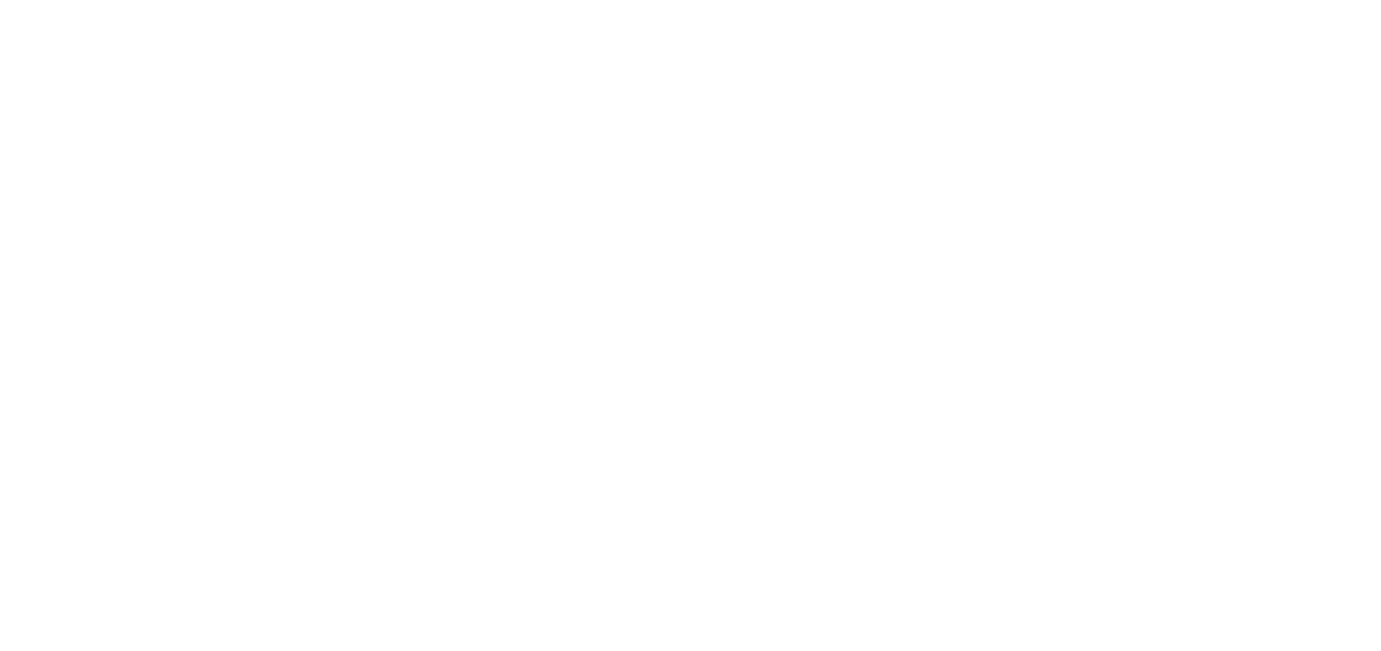 scroll, scrollTop: 0, scrollLeft: 0, axis: both 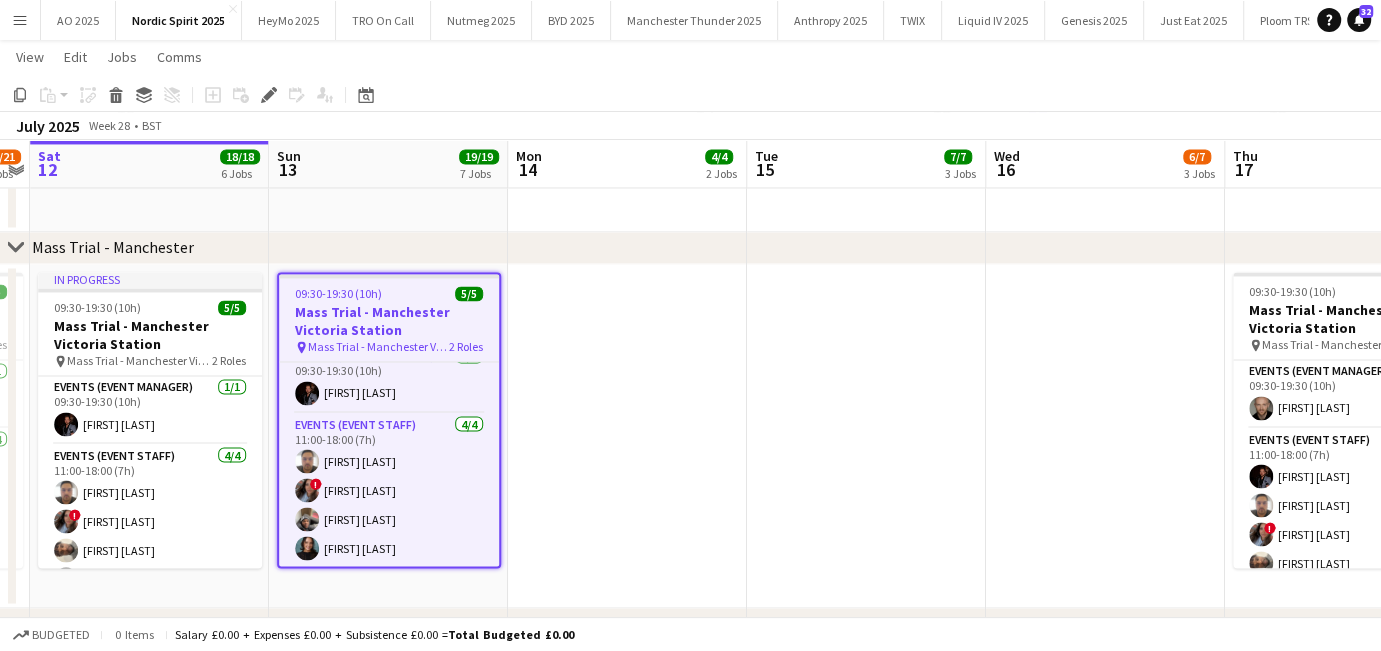 click at bounding box center (627, 436) 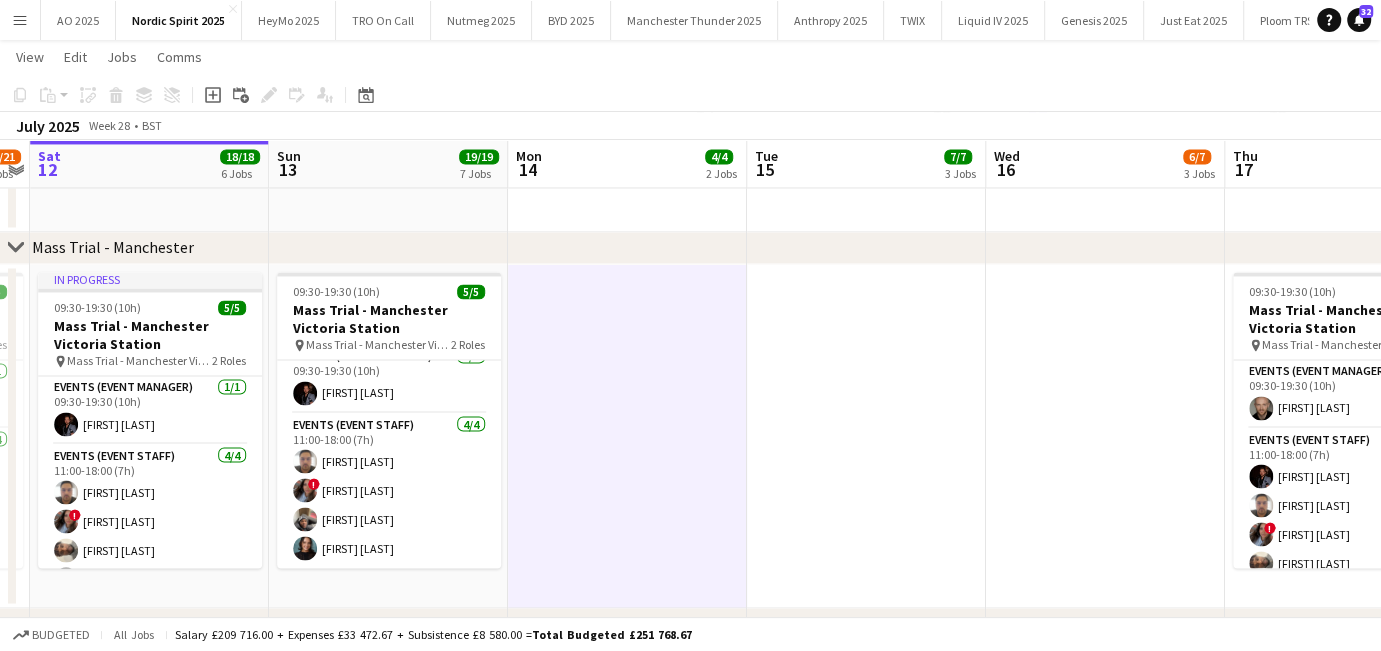 scroll, scrollTop: 14, scrollLeft: 0, axis: vertical 